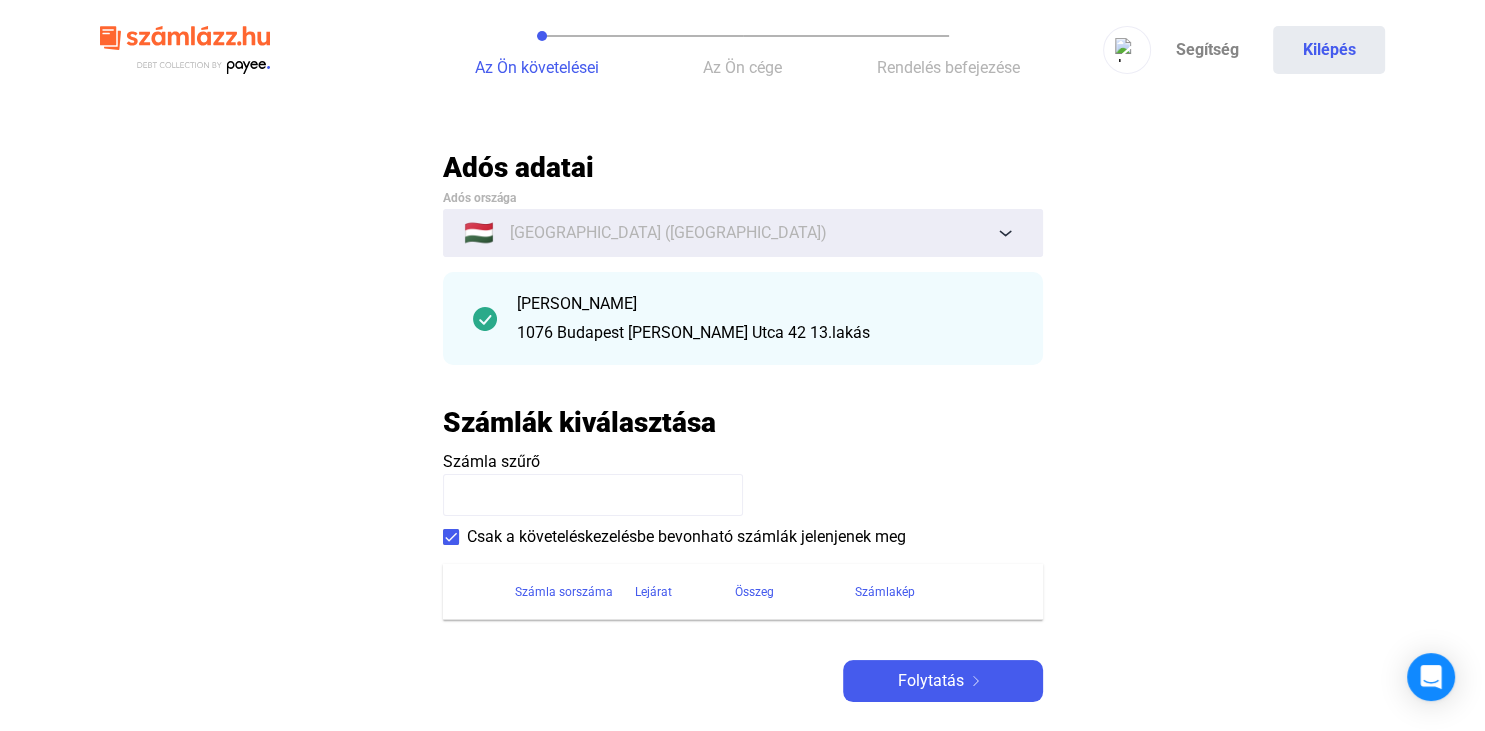 scroll, scrollTop: 105, scrollLeft: 0, axis: vertical 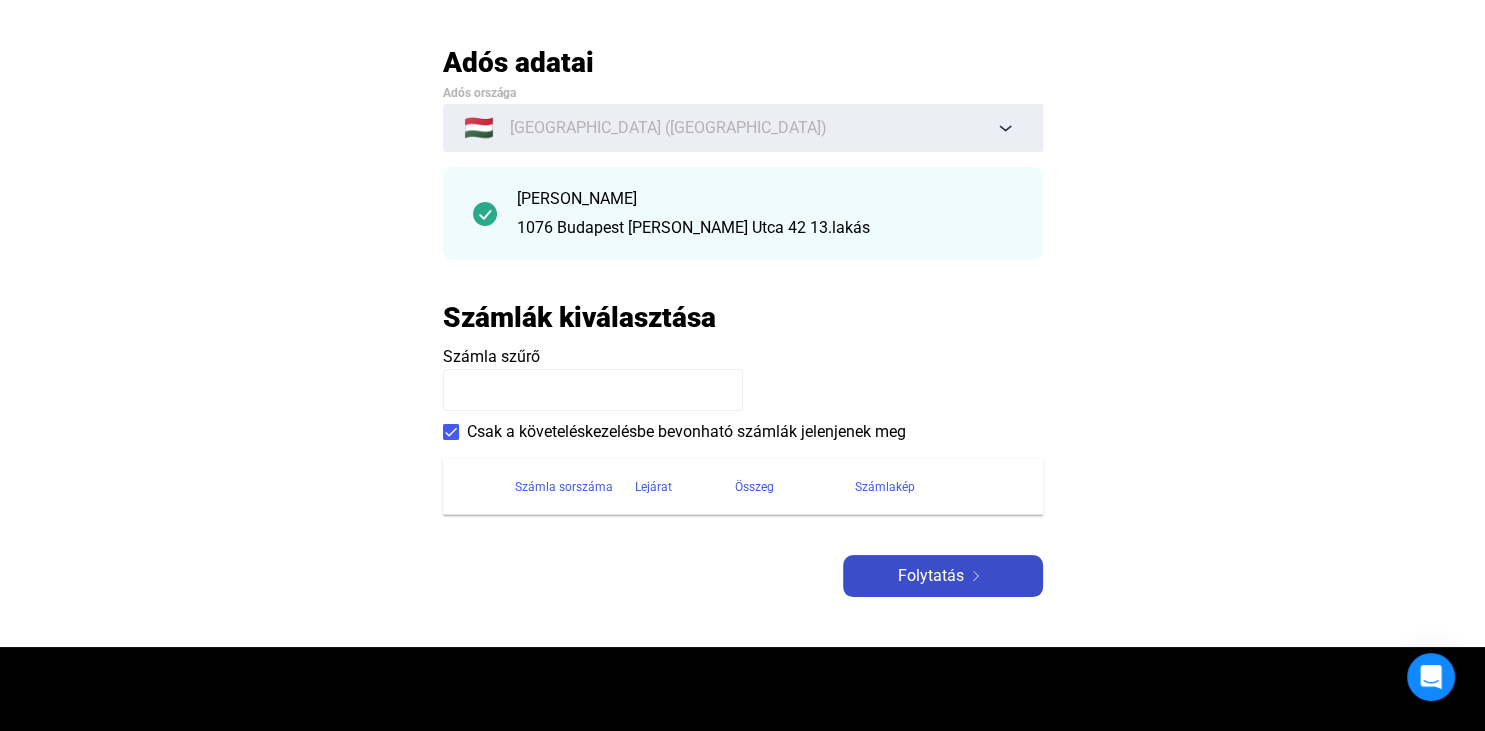 click on "Folytatás" 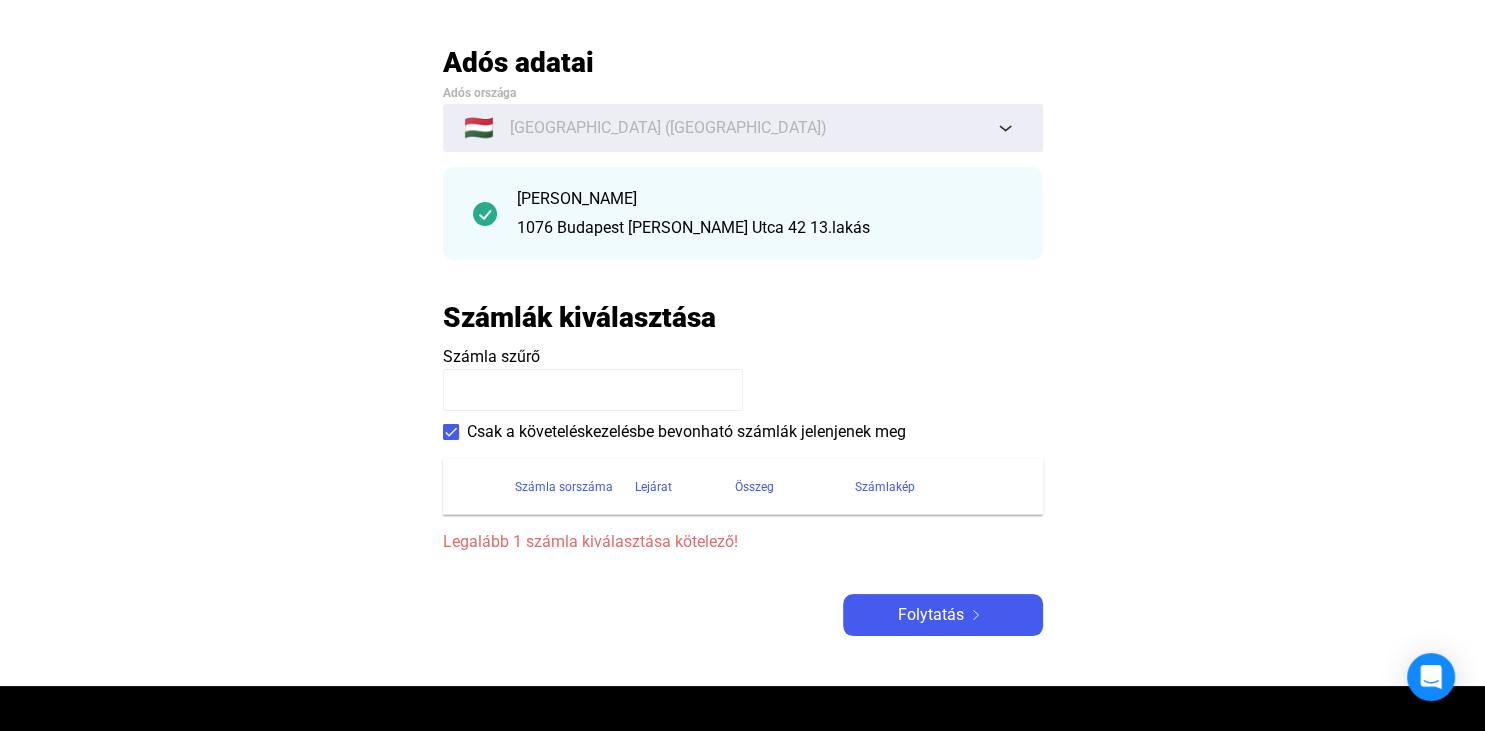 click on "Legalább 1 számla kiválasztása kötelező!" 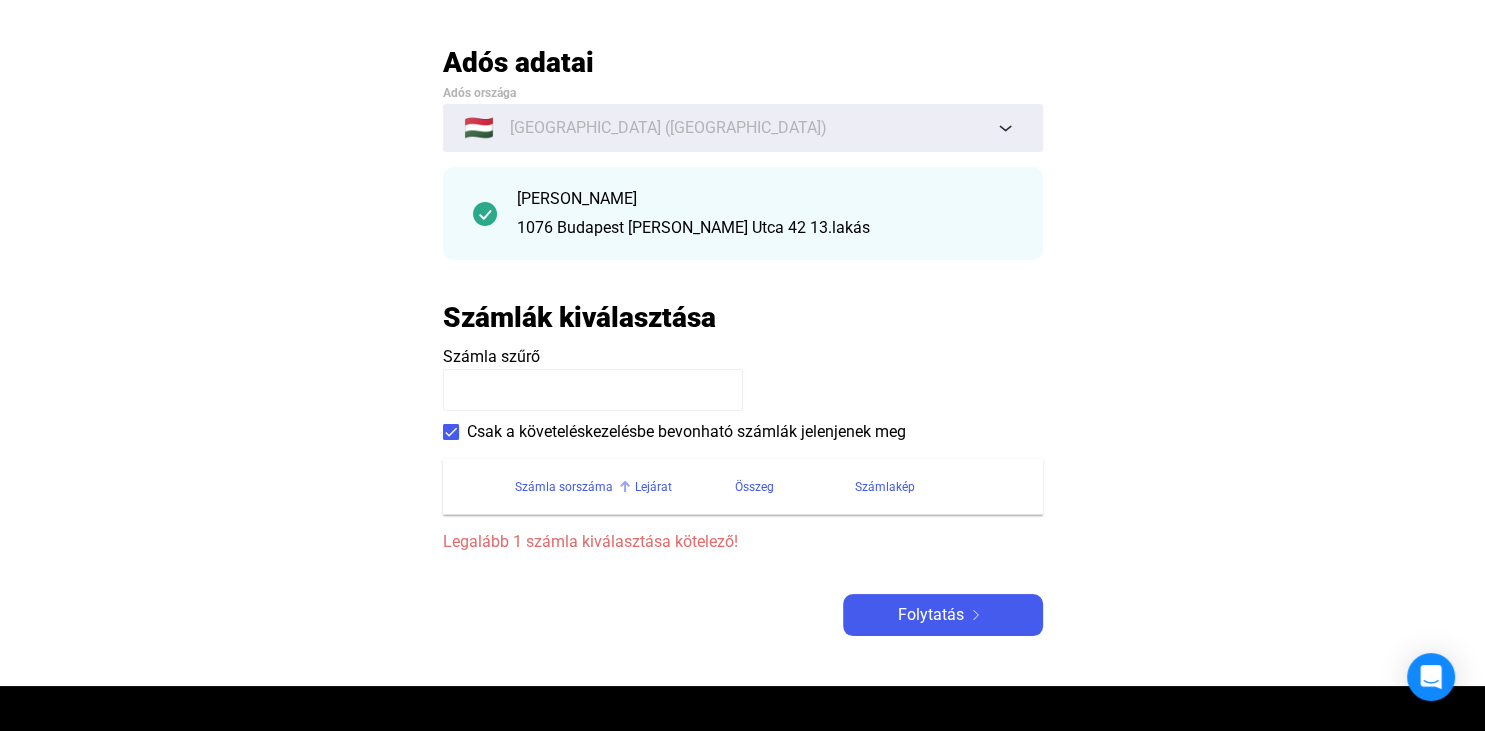 click on "Számla sorszáma" 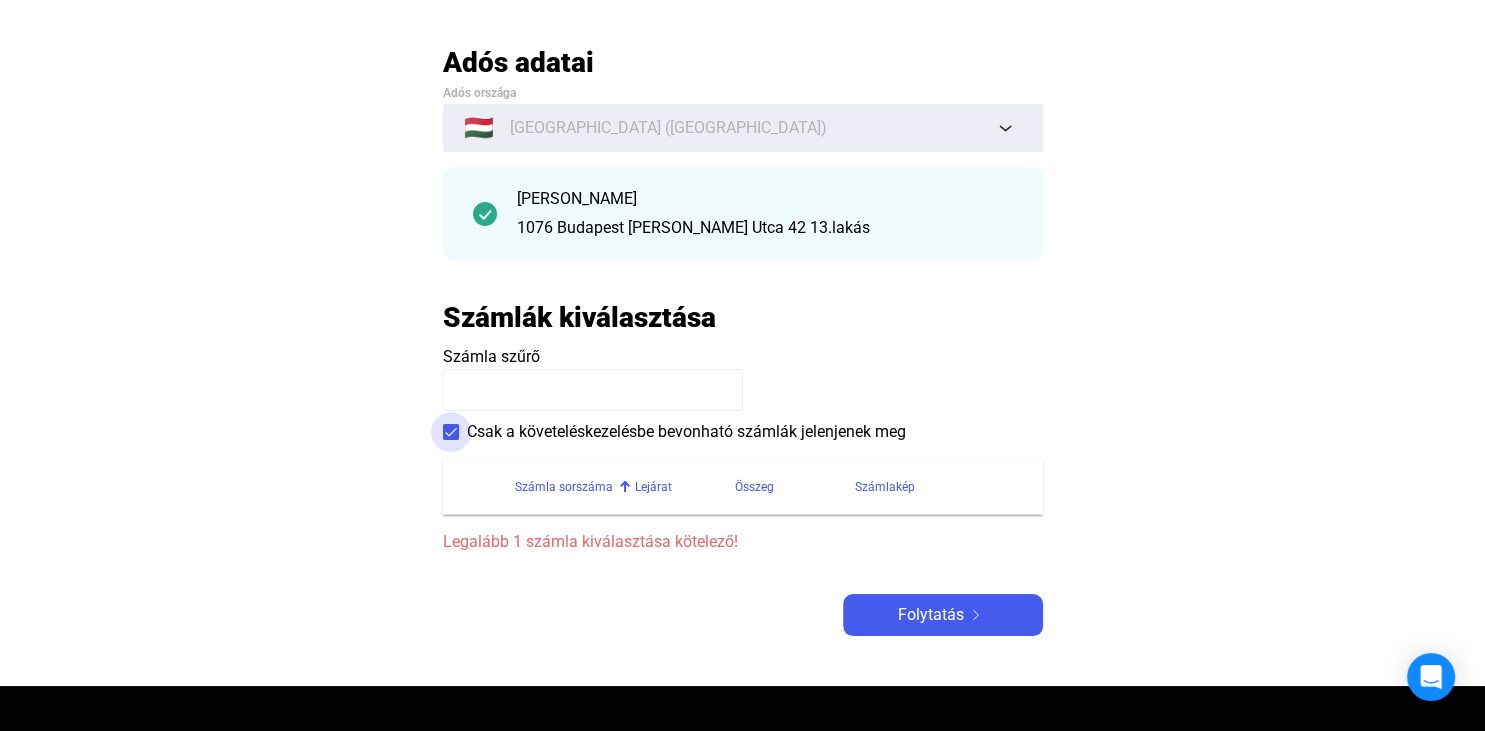 click on "Csak a követeléskezelésbe bevonható számlák jelenjenek meg" at bounding box center (686, 432) 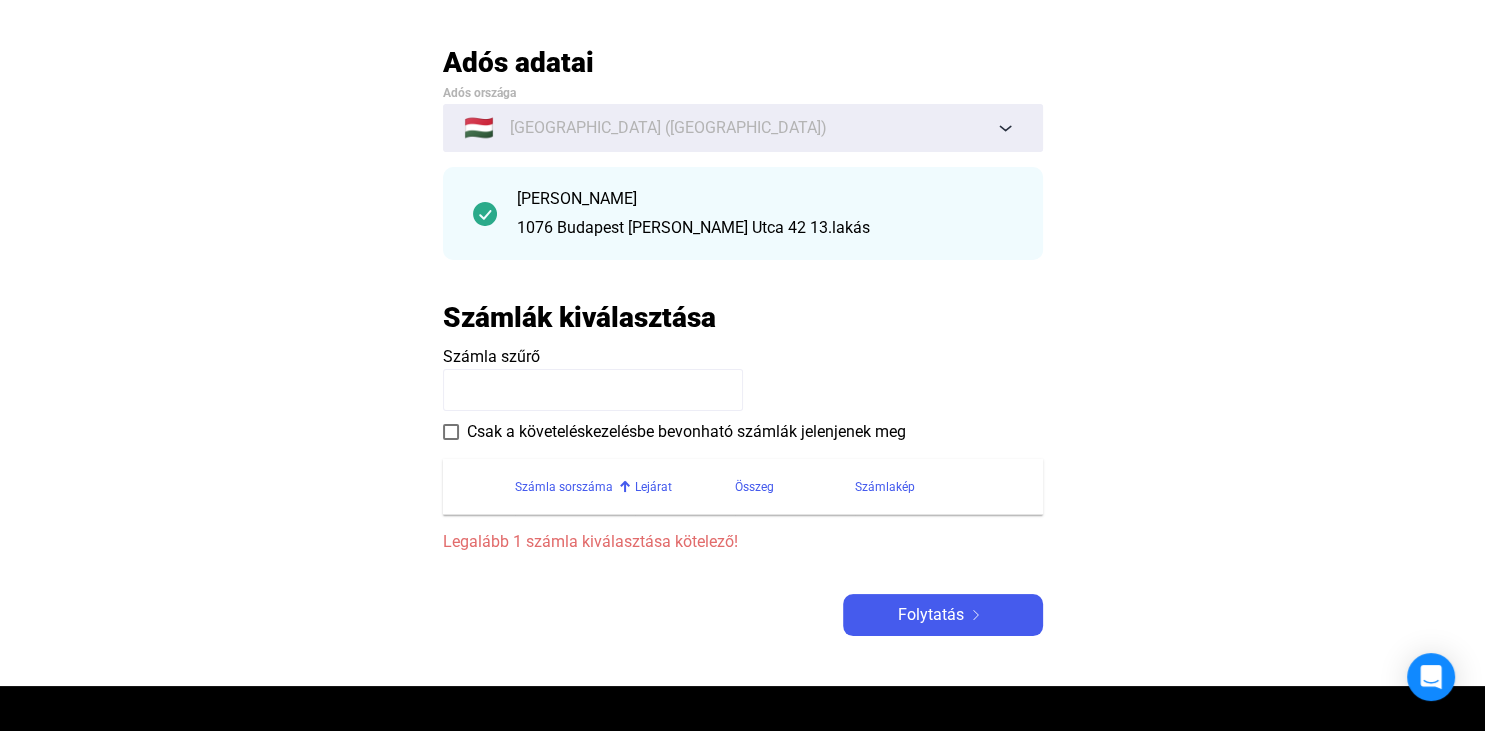 click on "Számla sorszáma" 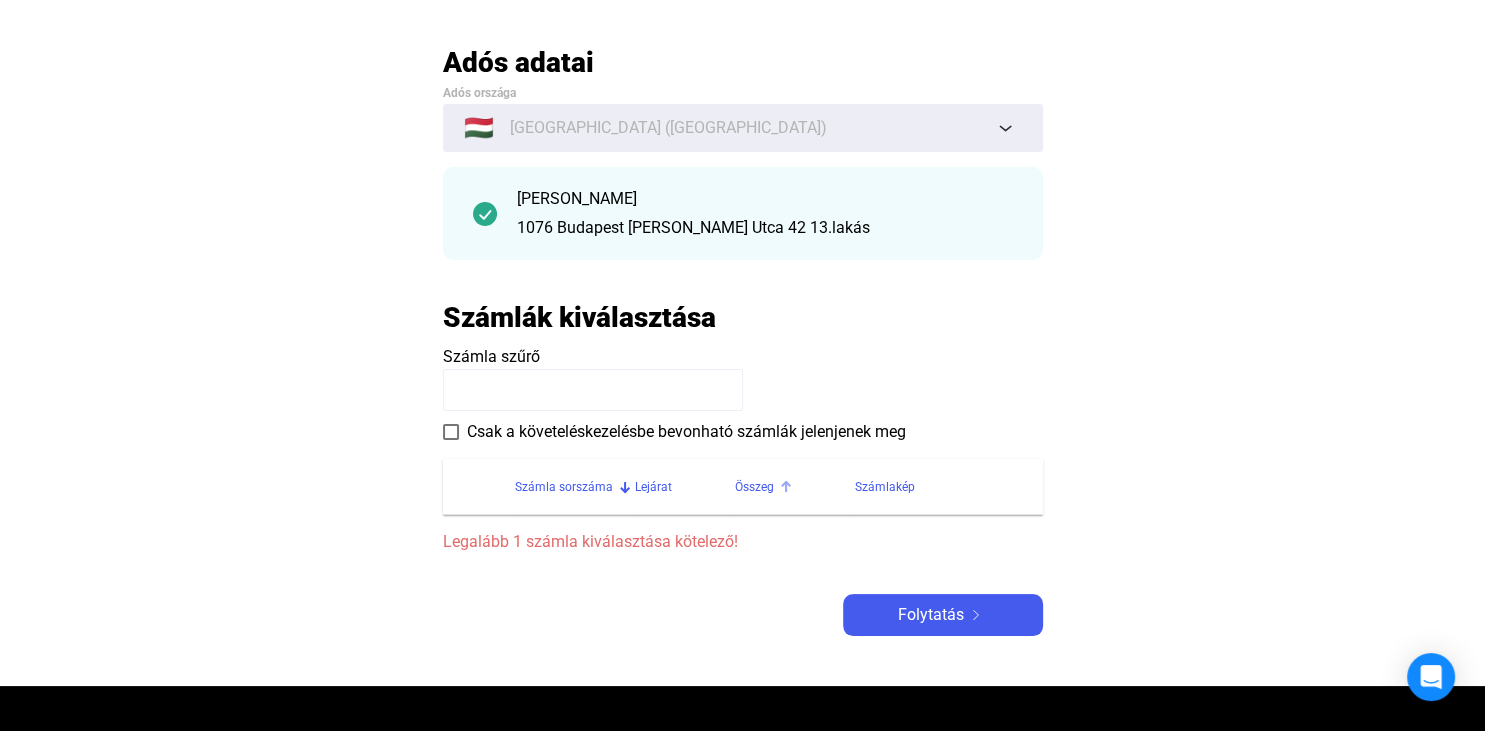 click on "Összeg" 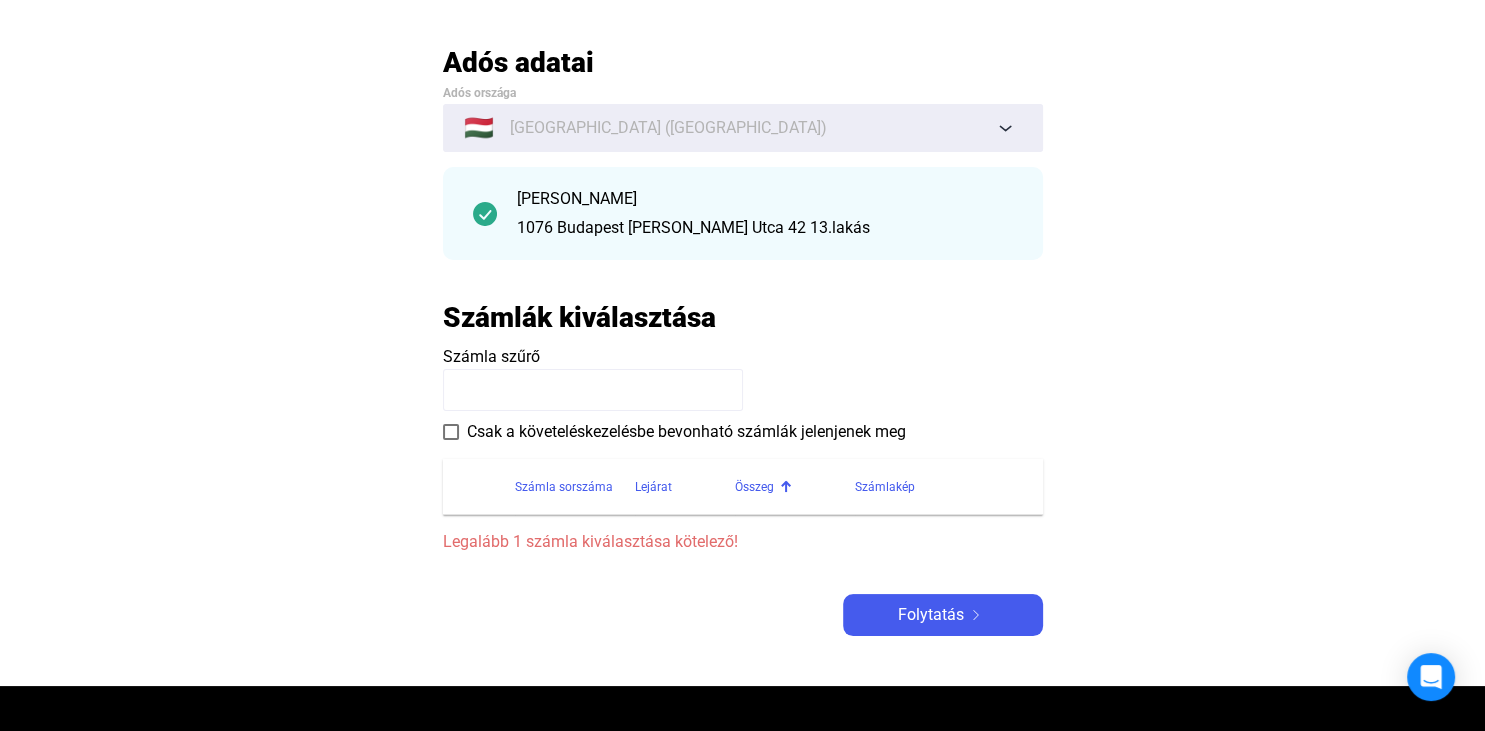 click on "Összeg" 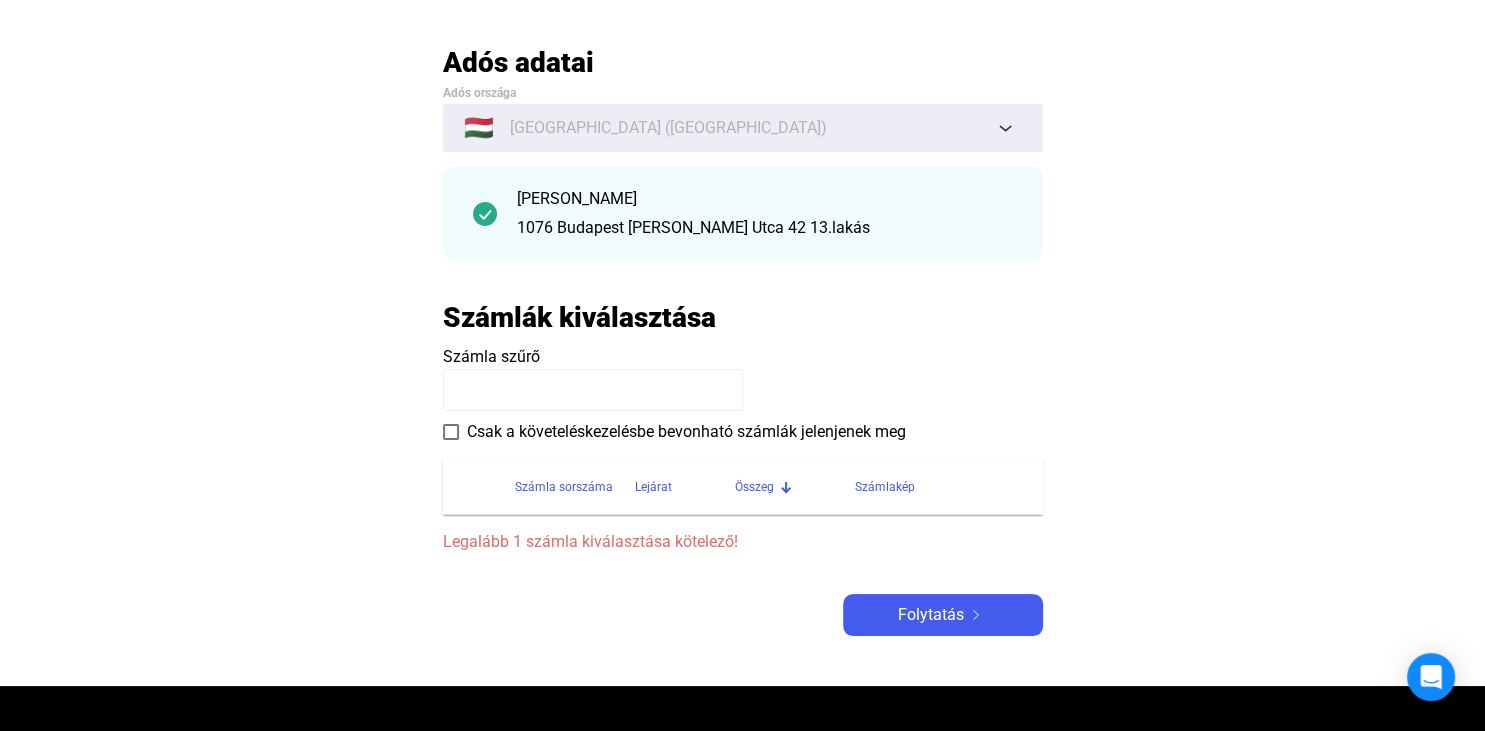 click 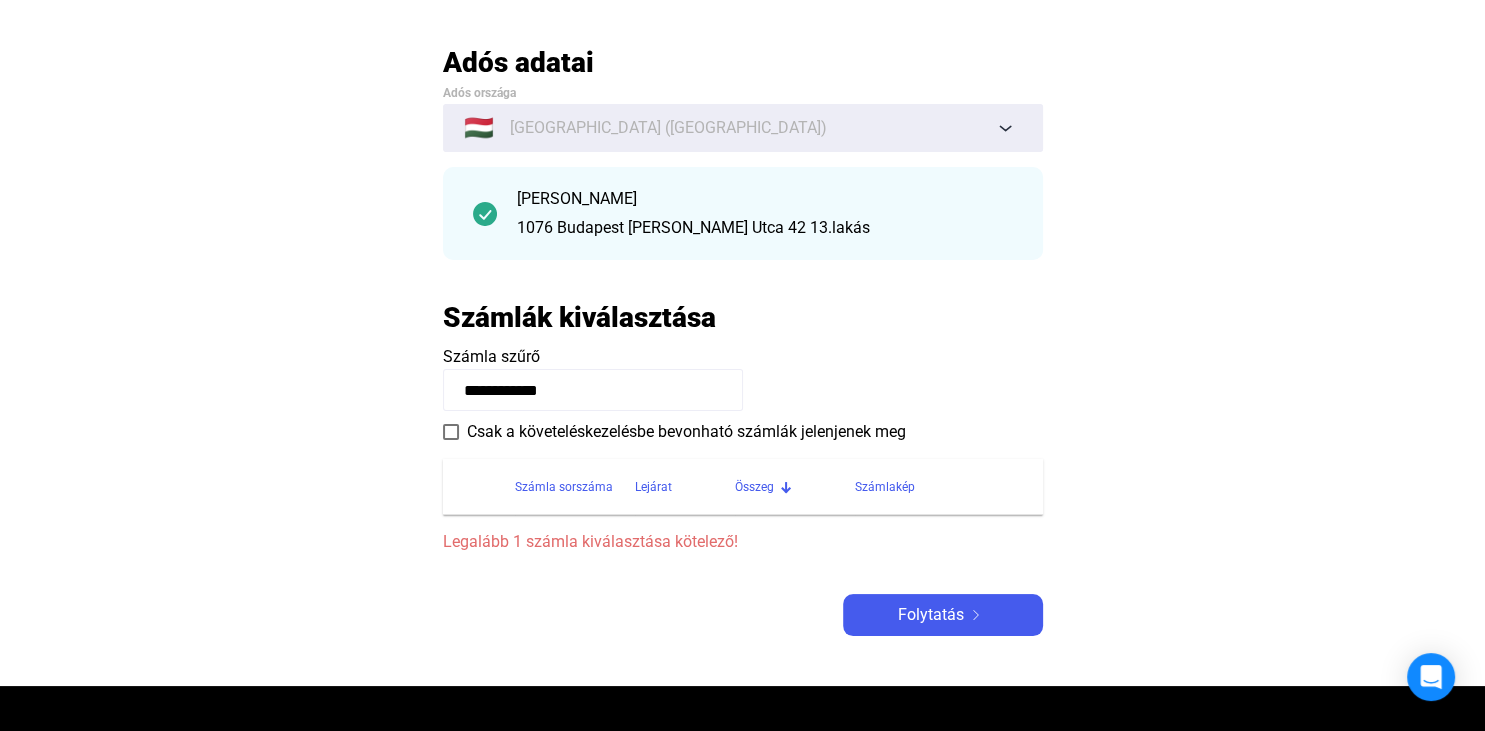 type on "**********" 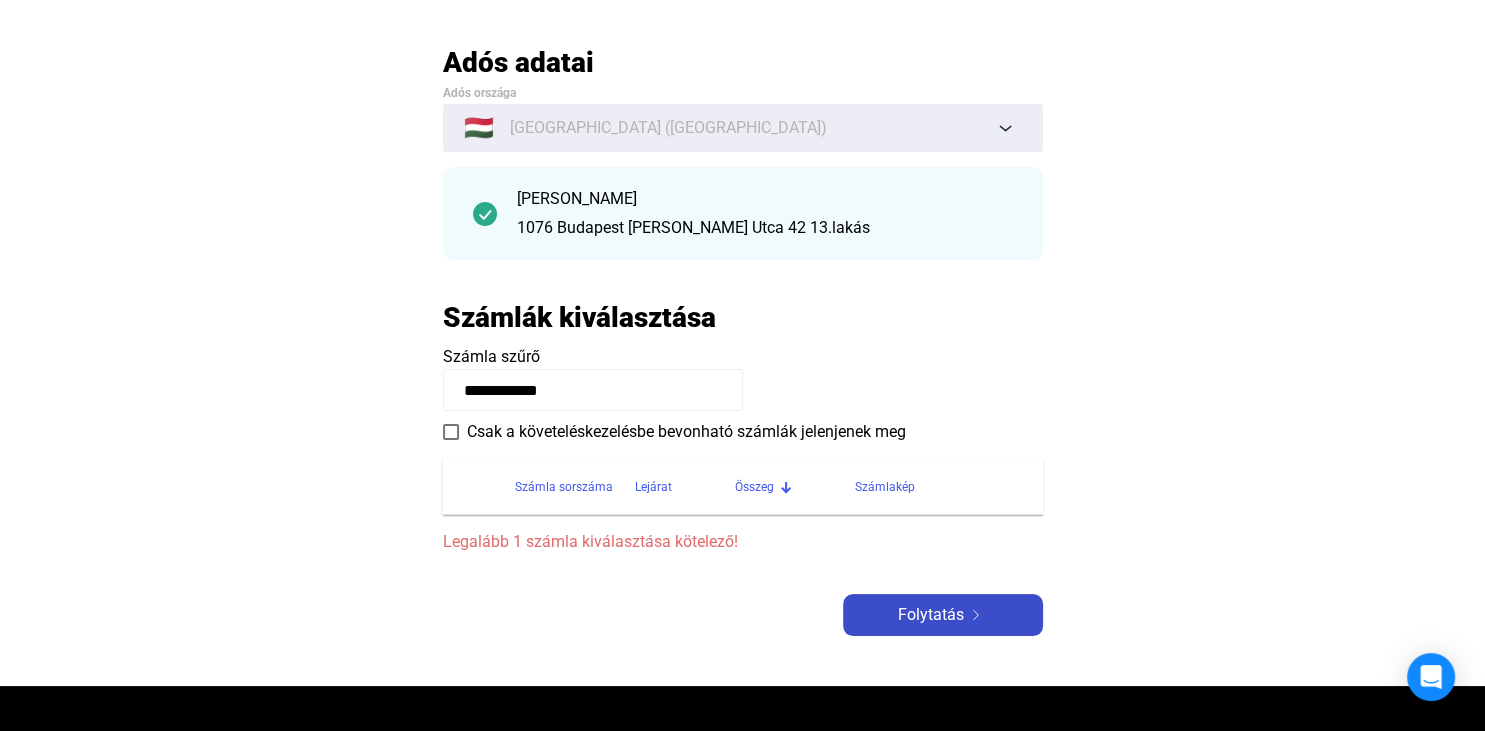 click on "Folytatás" 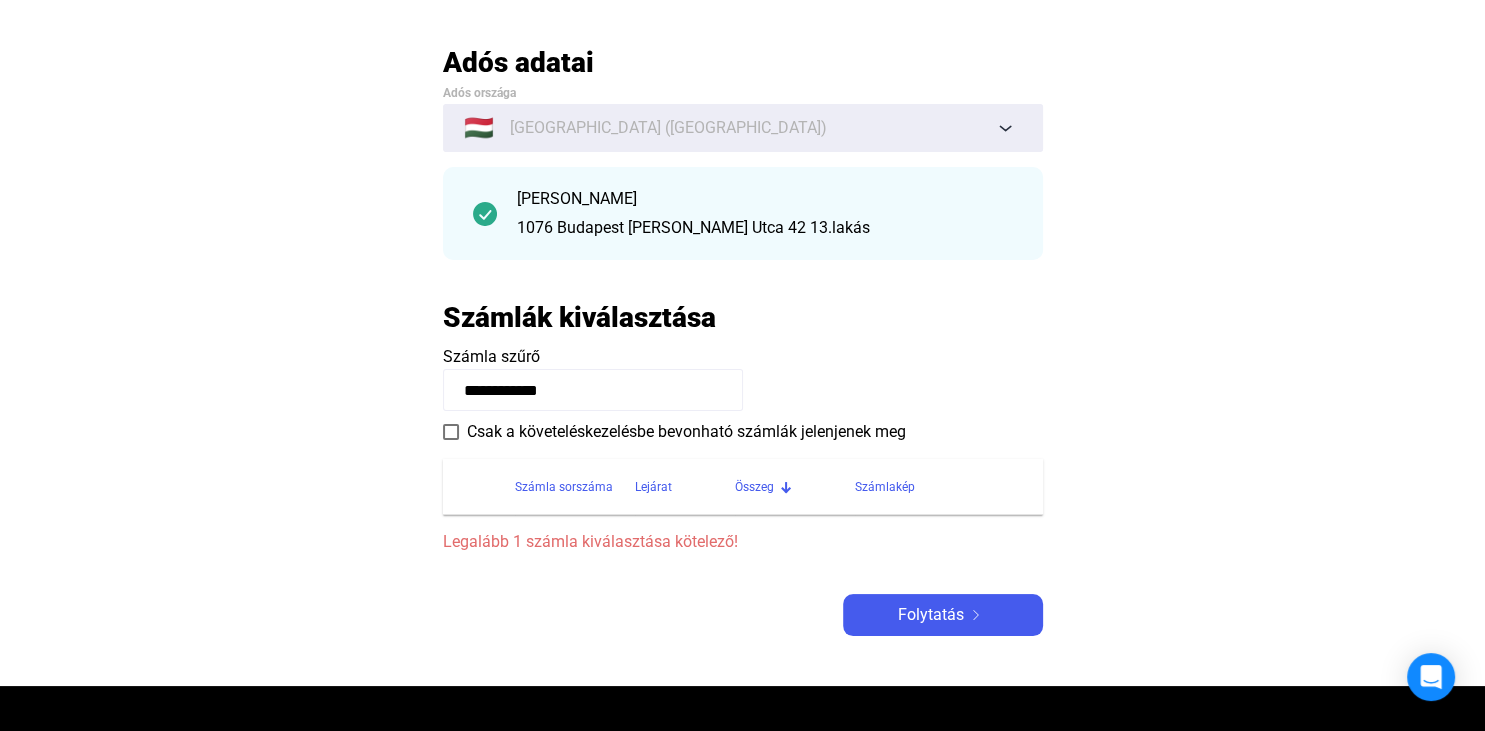 click on "[PERSON_NAME] 1076 Budapest [PERSON_NAME] Utca 42 13.lakás" 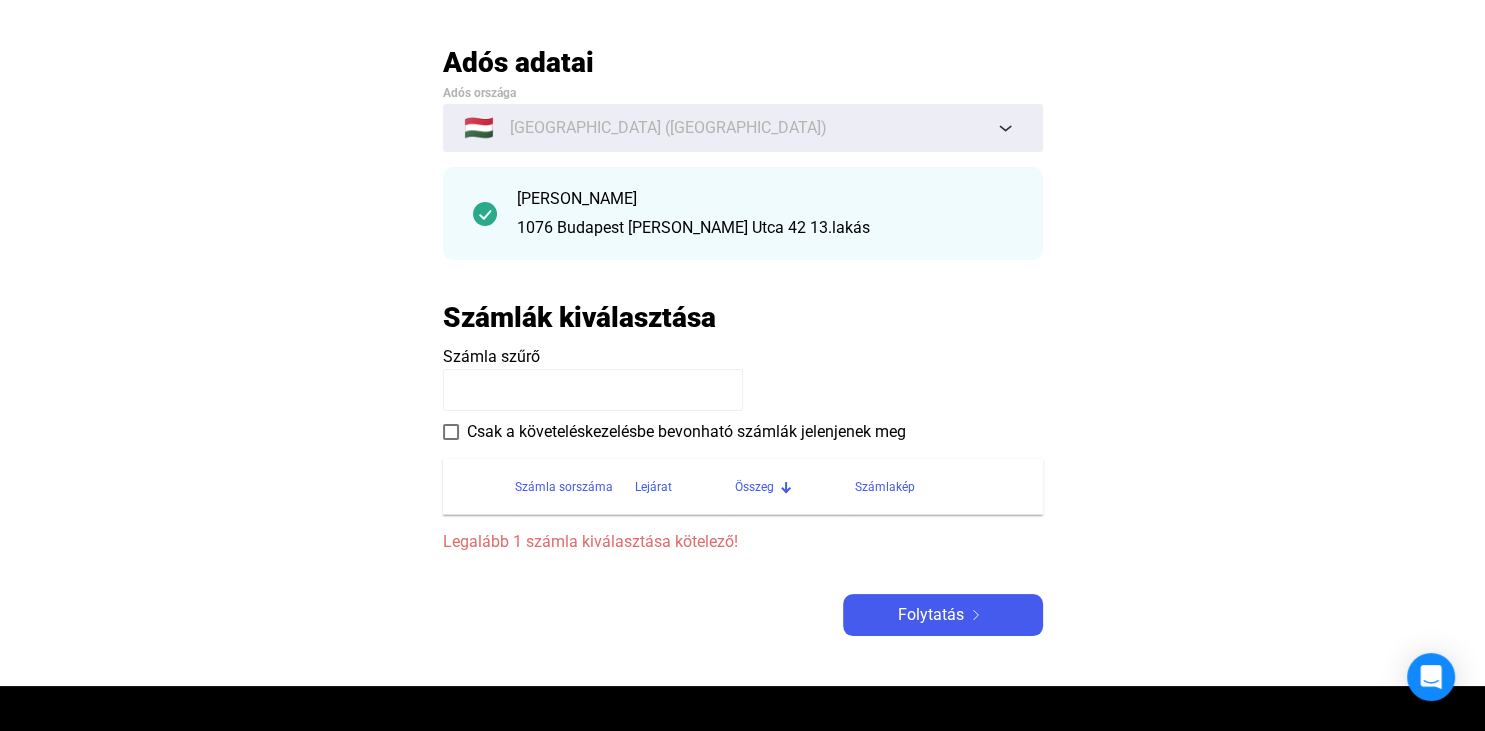 click on "Számlák kiválasztása Számla szűrő    Csak a követeléskezelésbe bevonható számlák jelenjenek meg   Számla sorszáma   Lejárat   Összeg   Számlakép   Legalább 1 számla kiválasztása kötelező!" 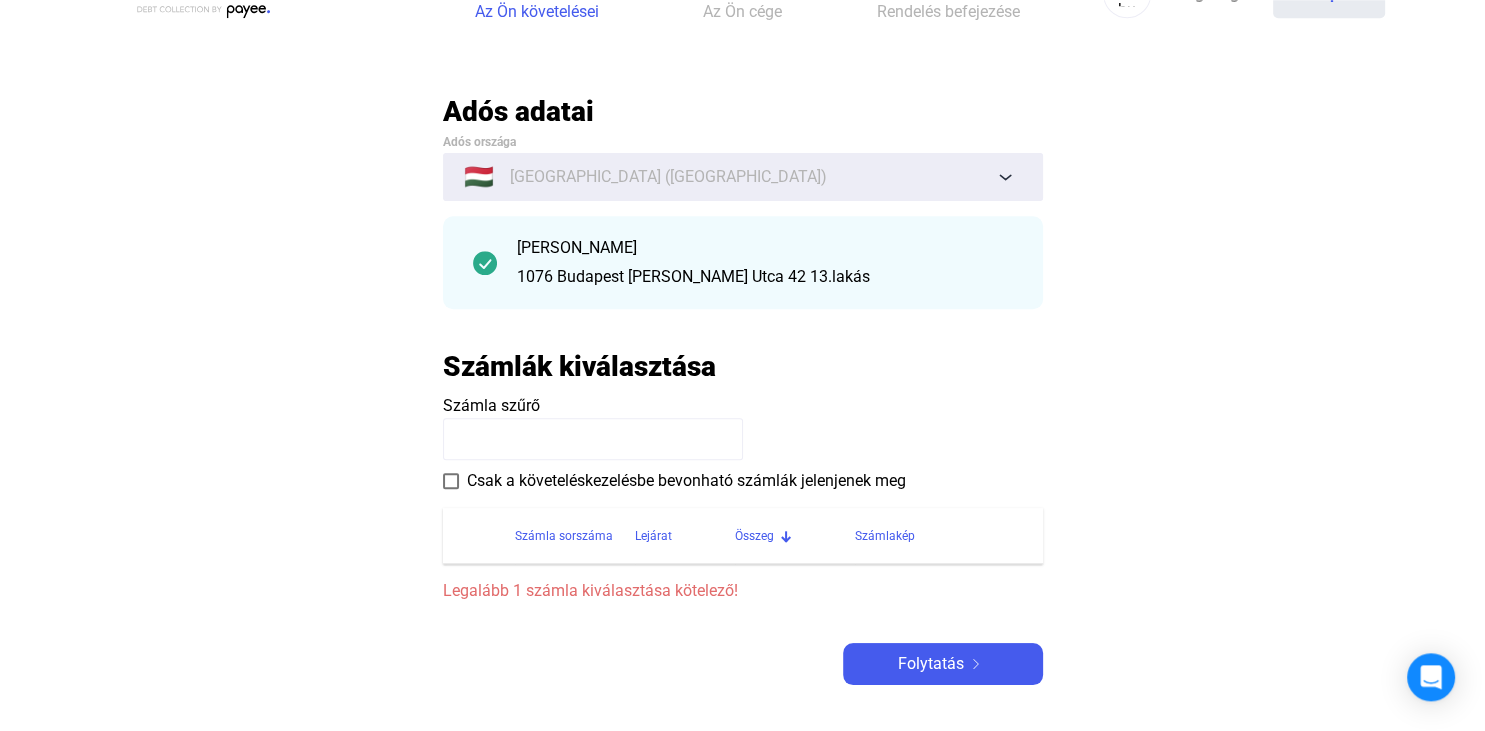 scroll, scrollTop: 105, scrollLeft: 0, axis: vertical 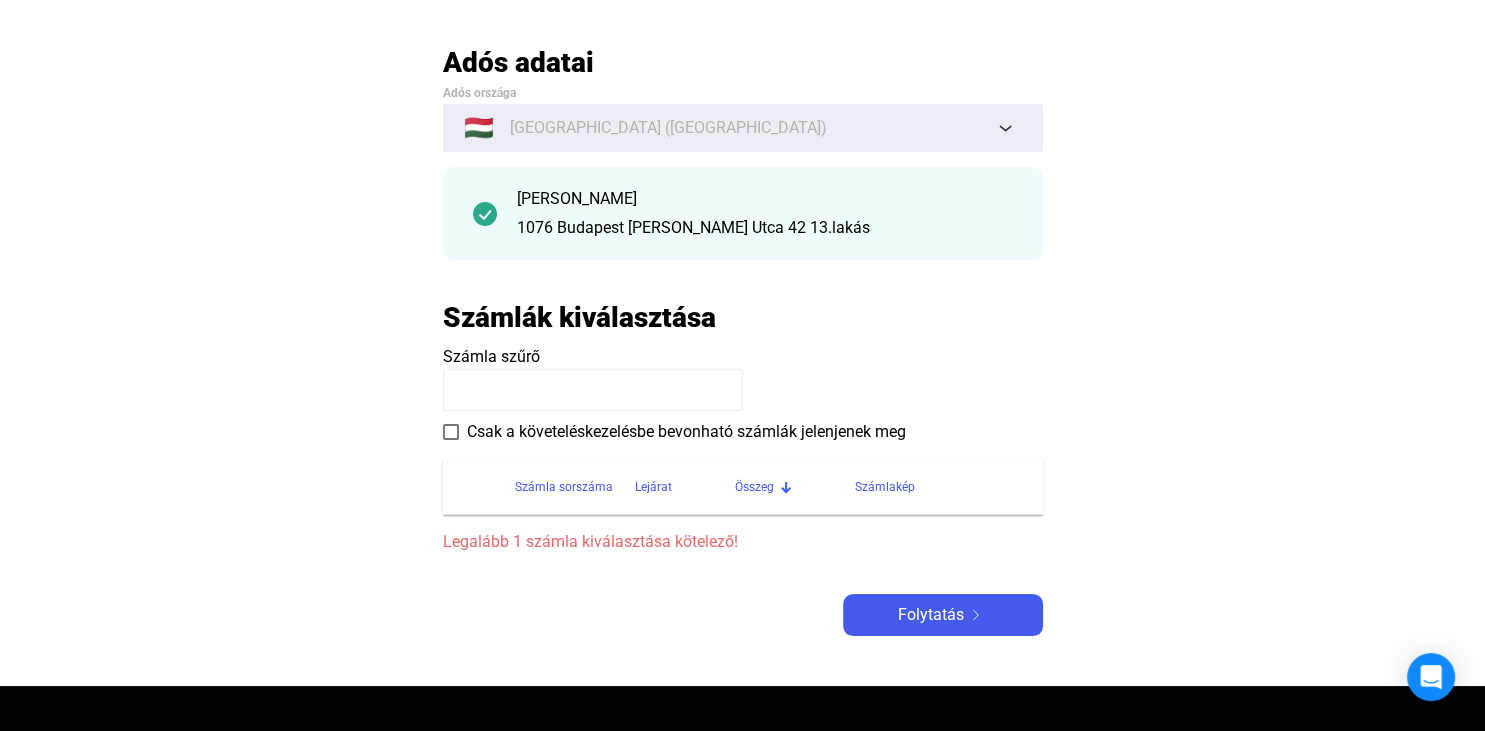 click 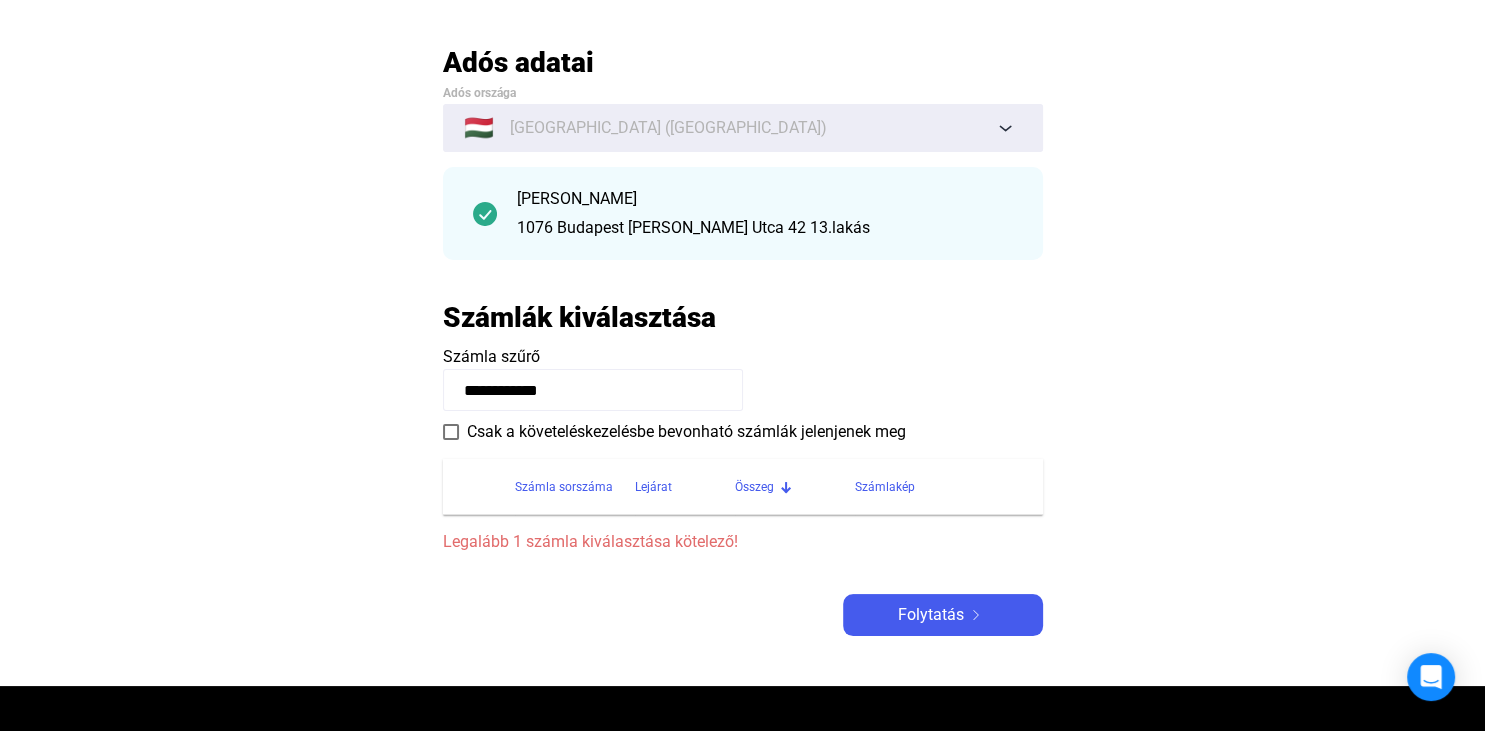 type on "**********" 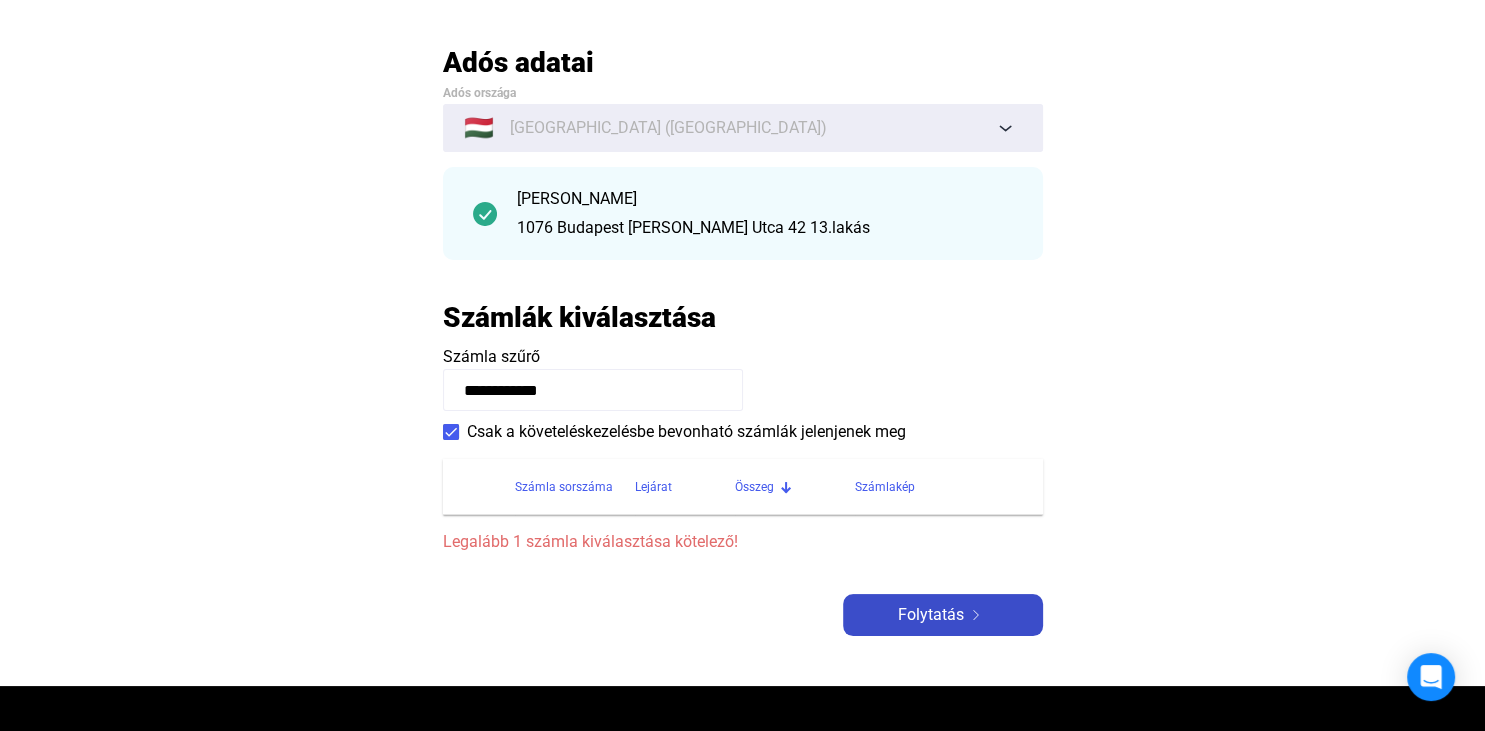 click on "Folytatás" 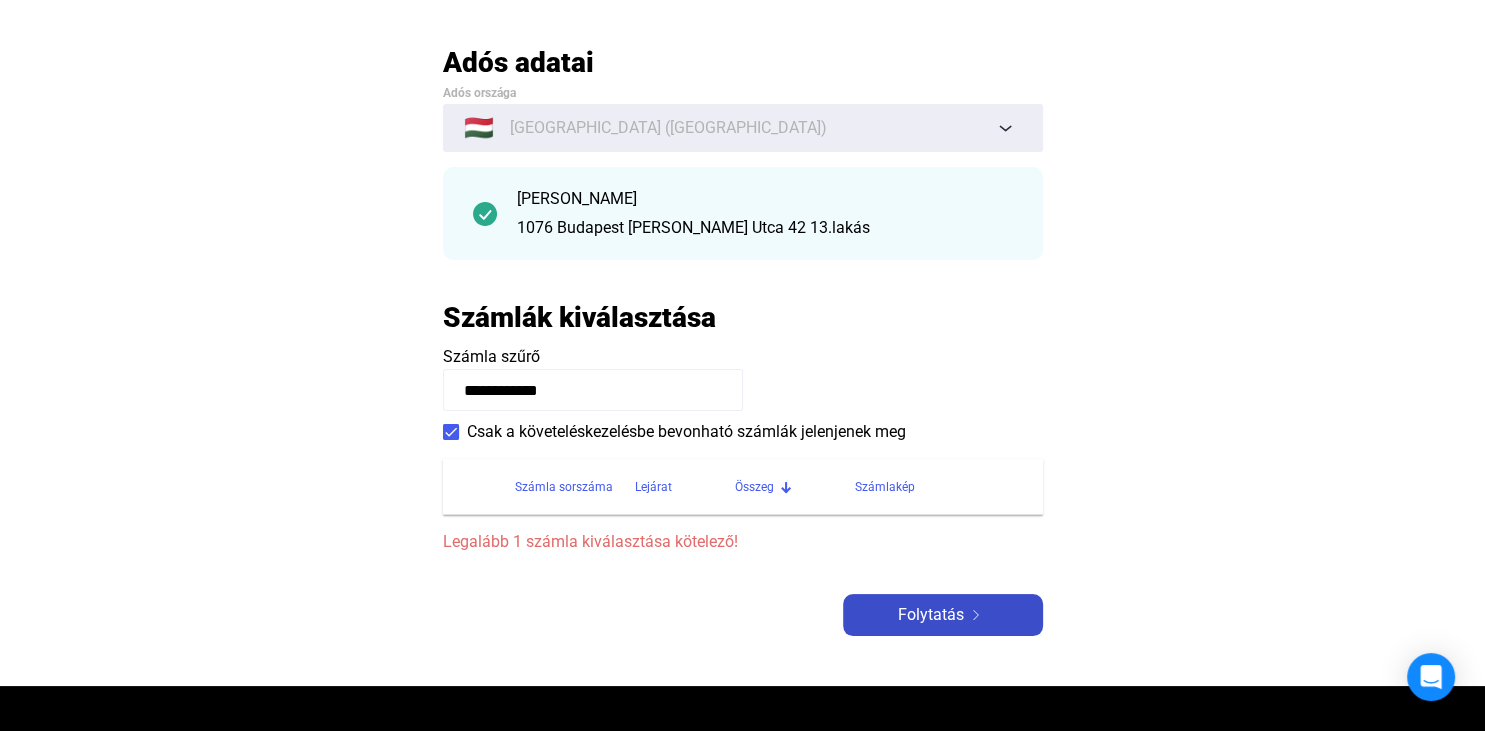 click on "Folytatás" 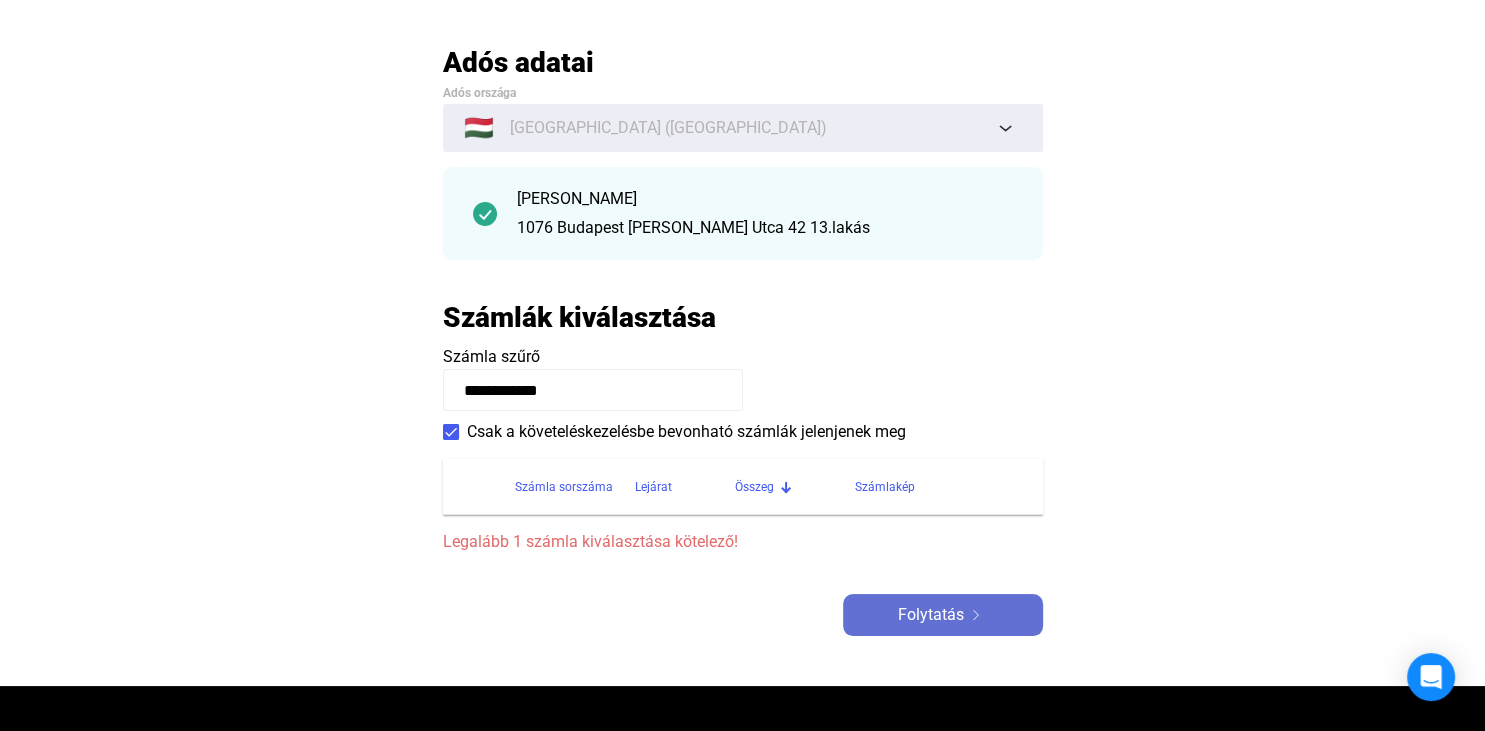 click on "Folytatás" 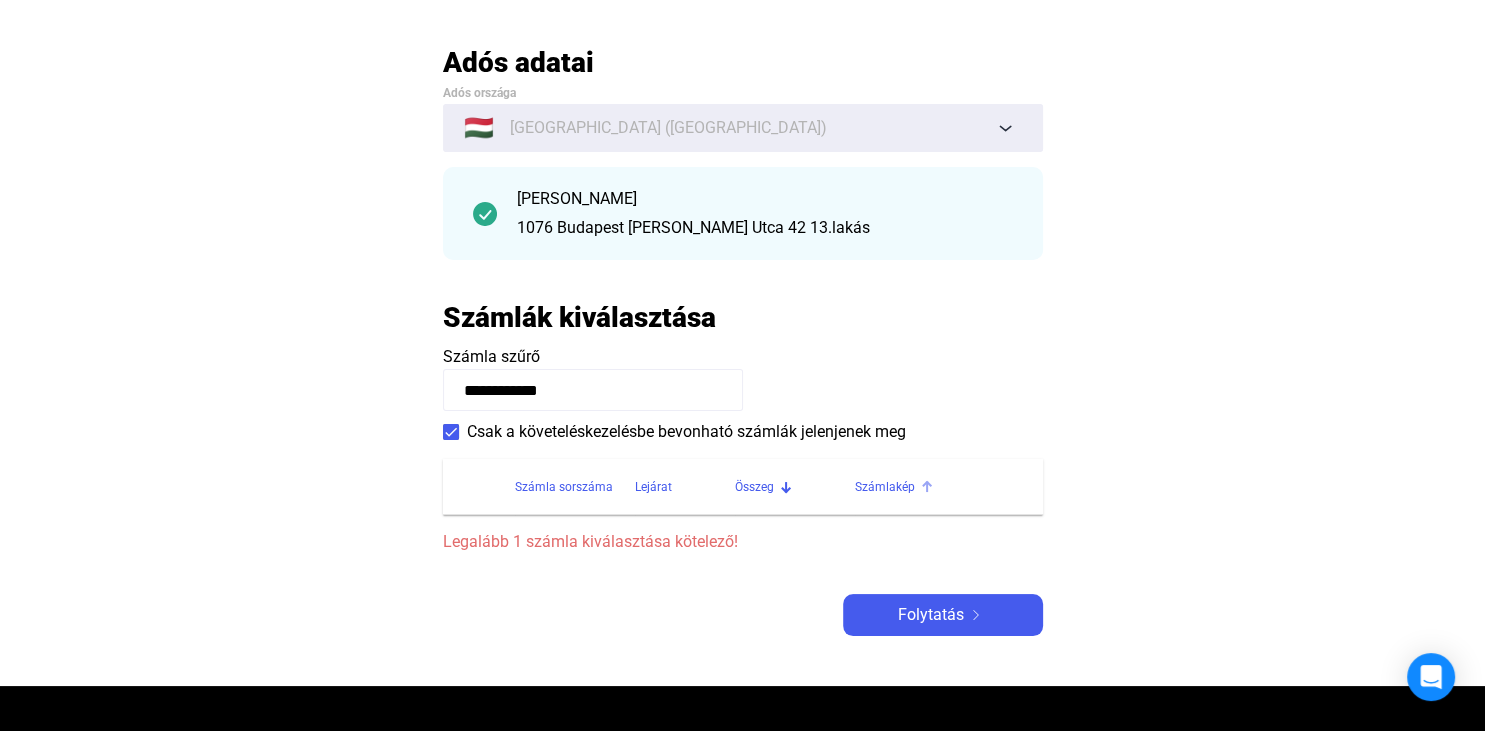 click on "Számlakép" 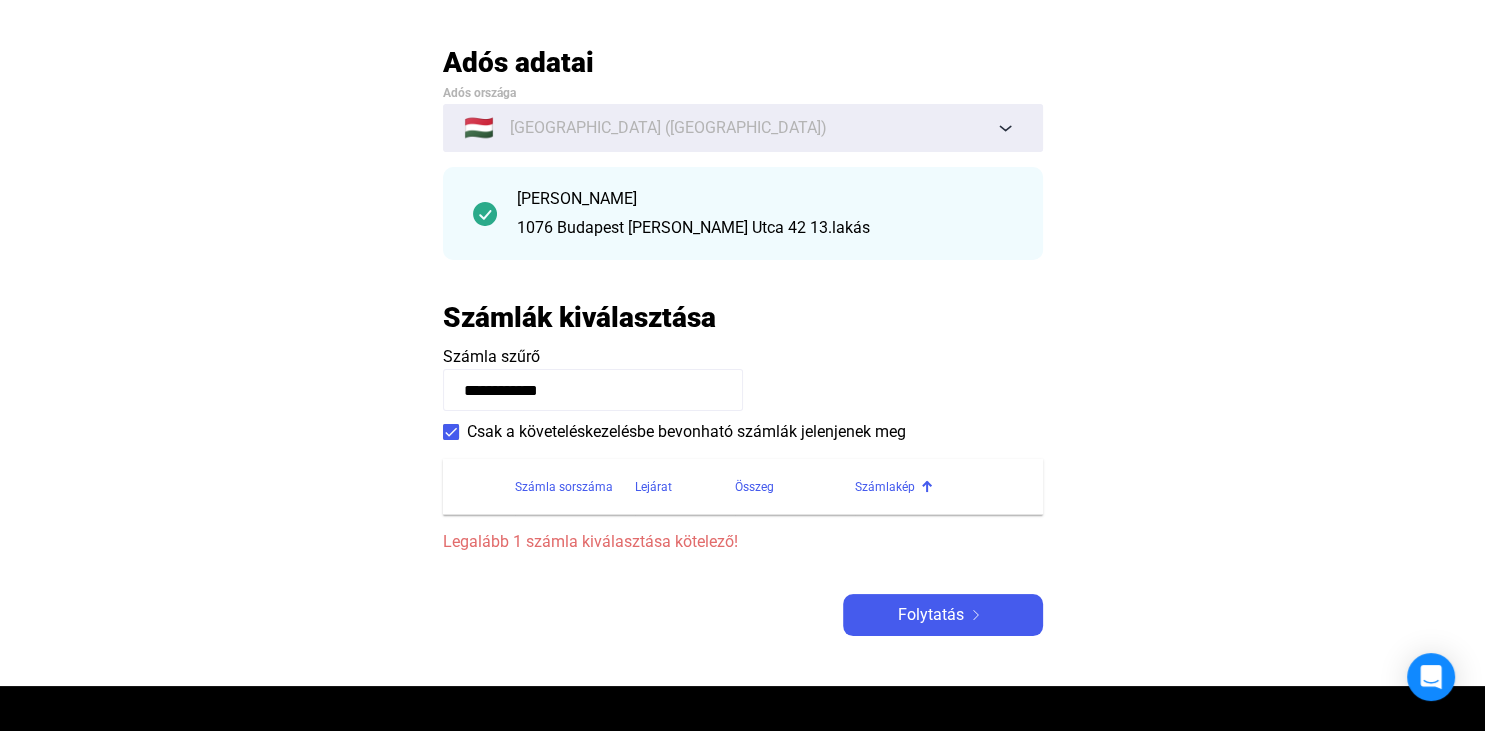 click on "Számlakép" 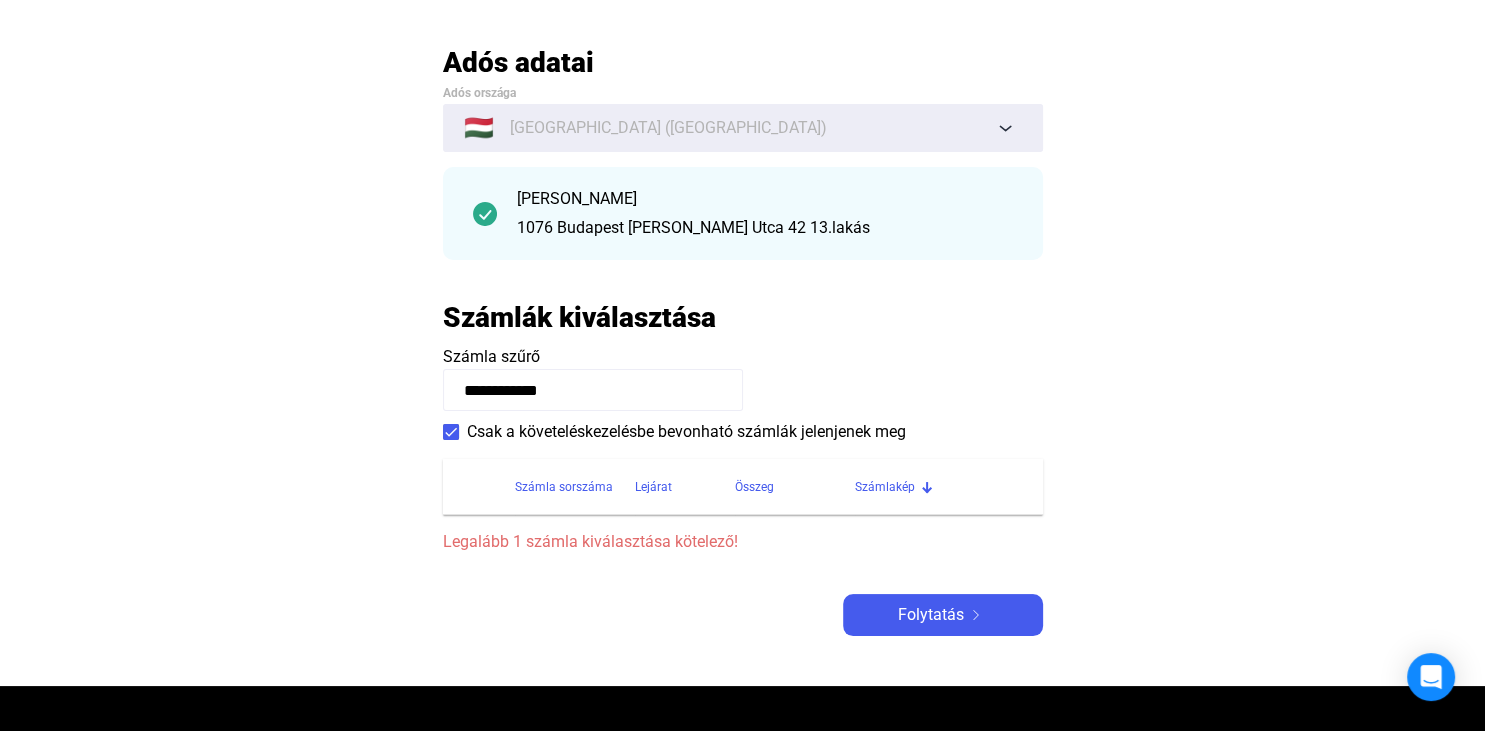 click on "Számlakép" 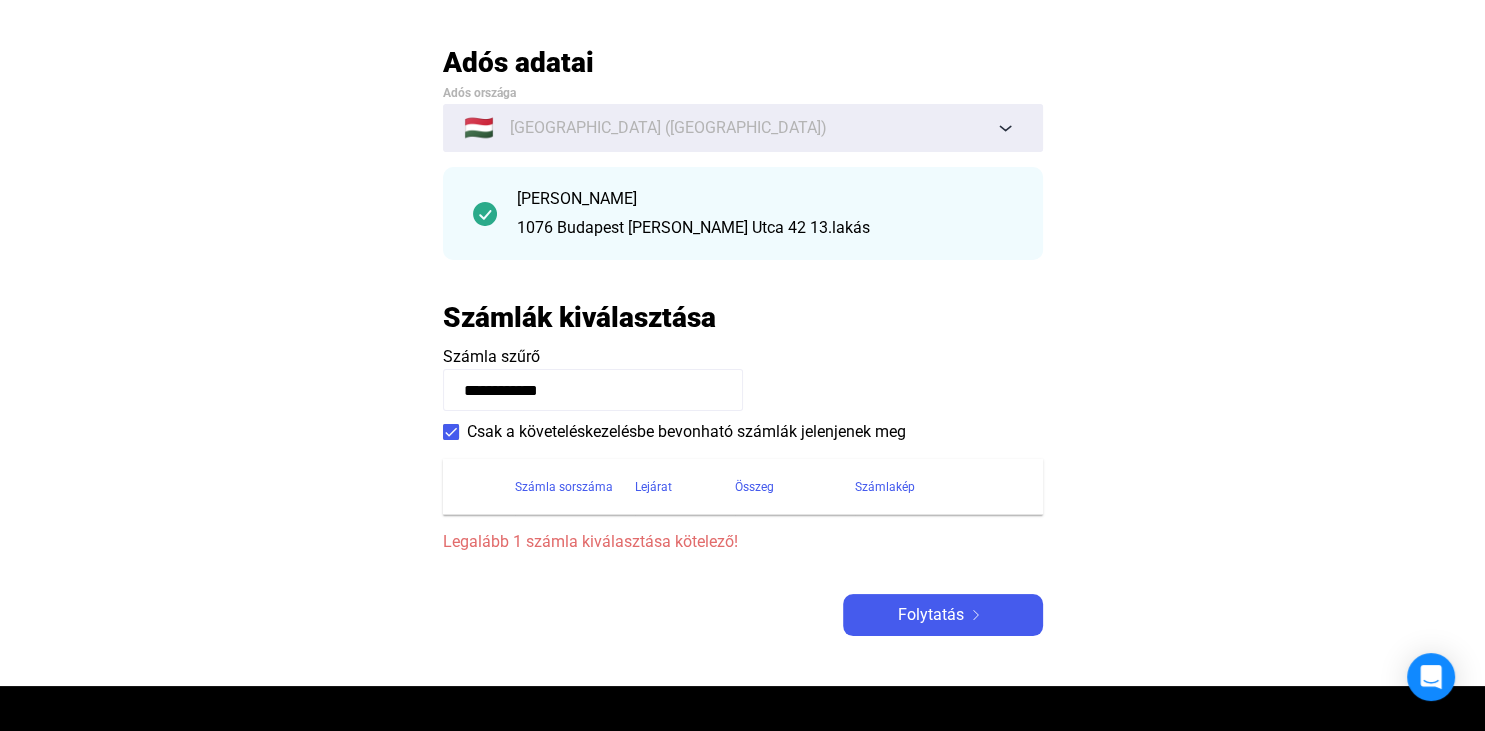 click on "Számlakép" 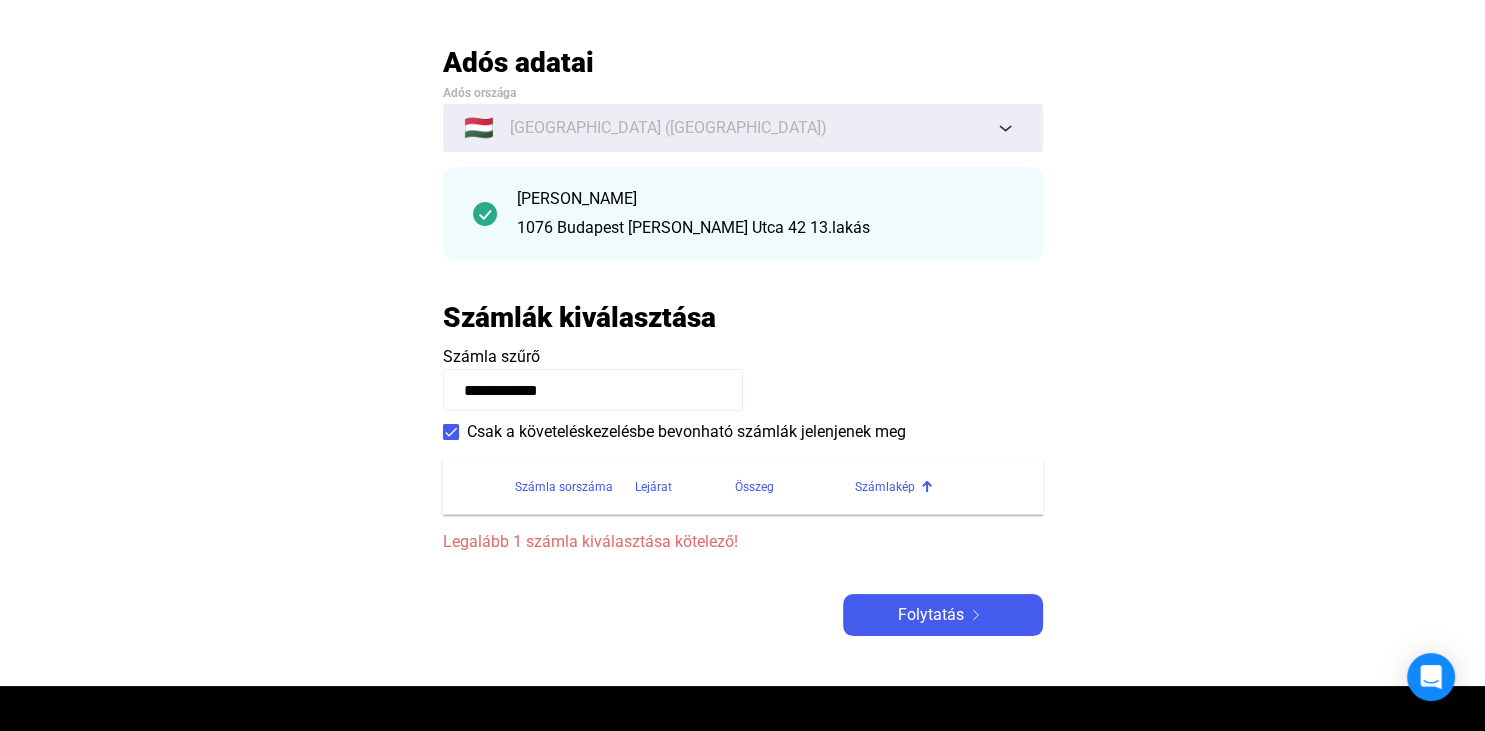 click on "Legalább 1 számla kiválasztása kötelező!" 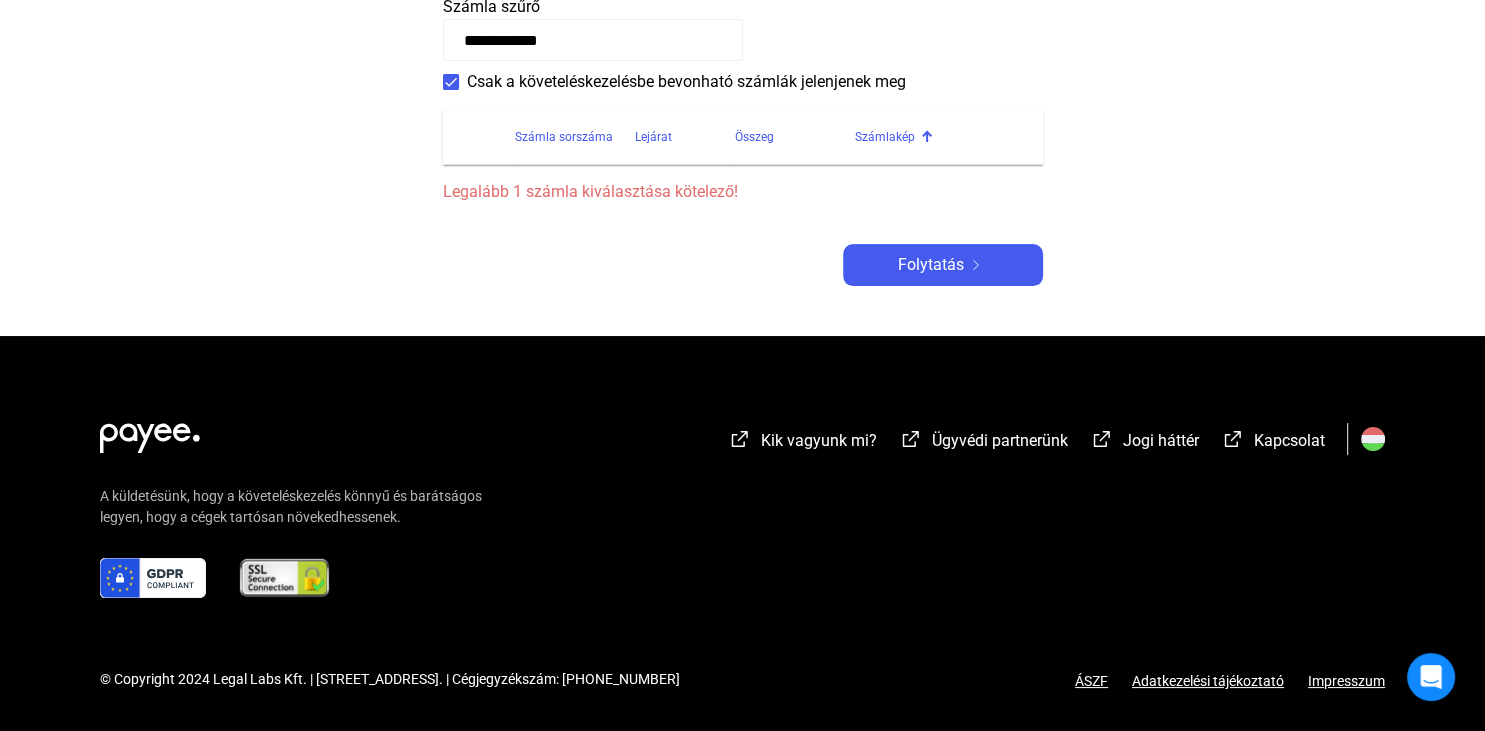 scroll, scrollTop: 32, scrollLeft: 0, axis: vertical 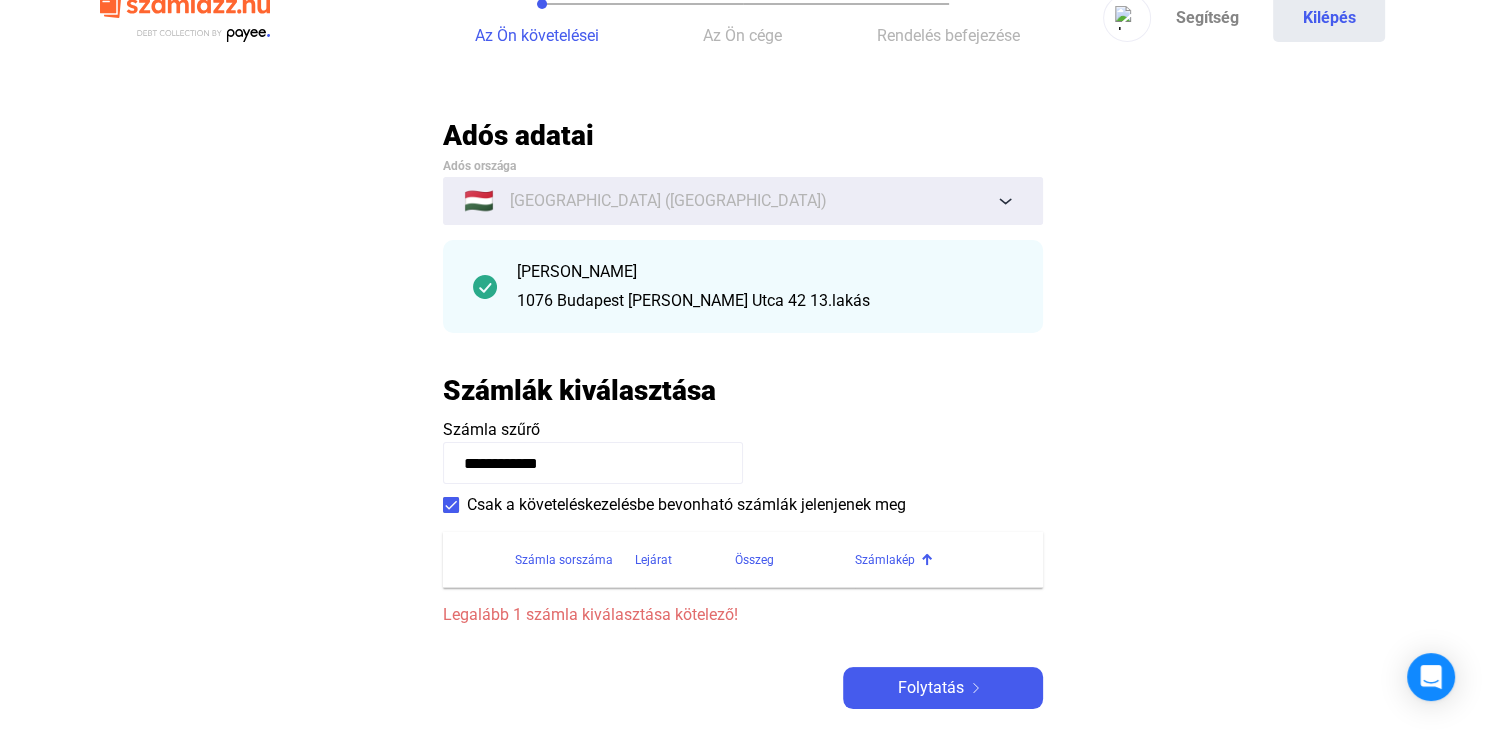 click 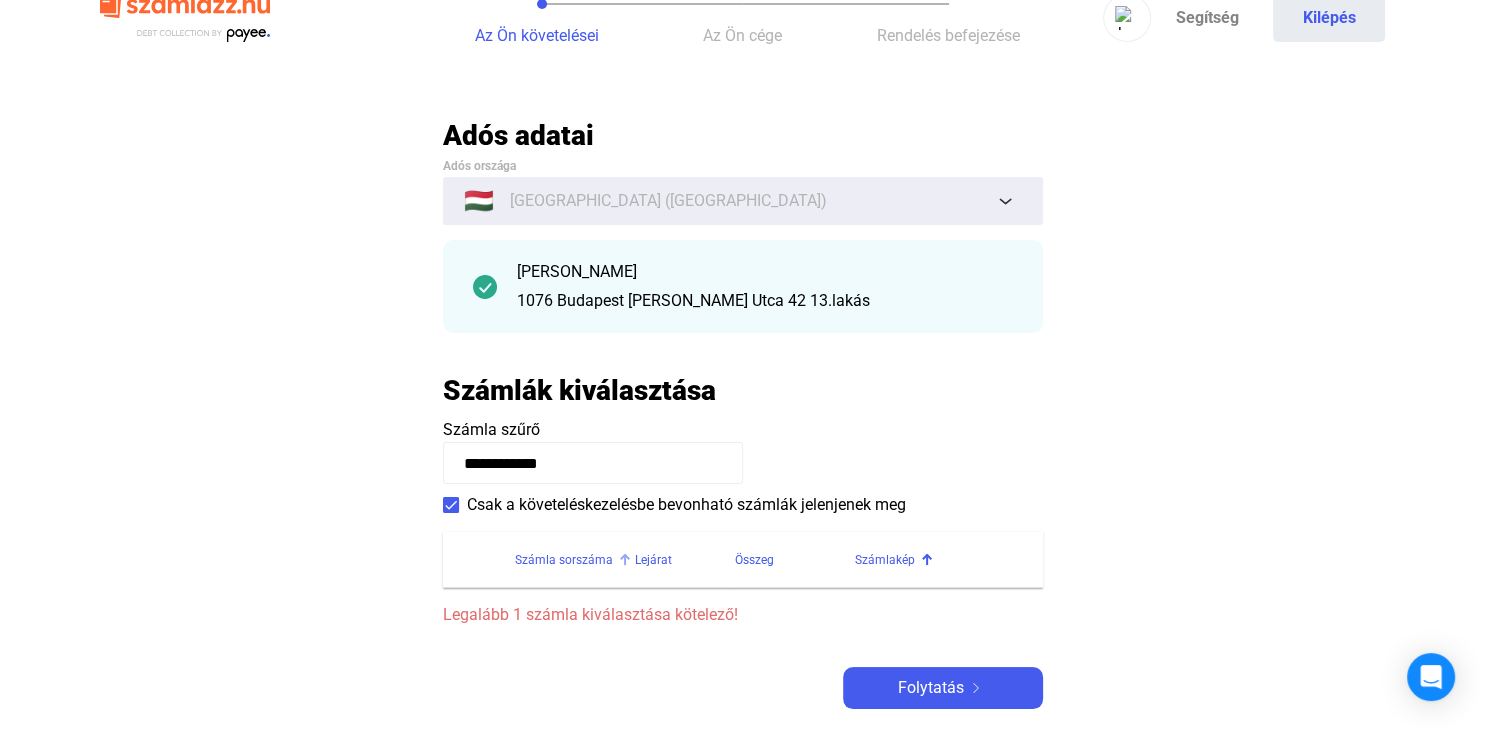 click on "Számla sorszáma" 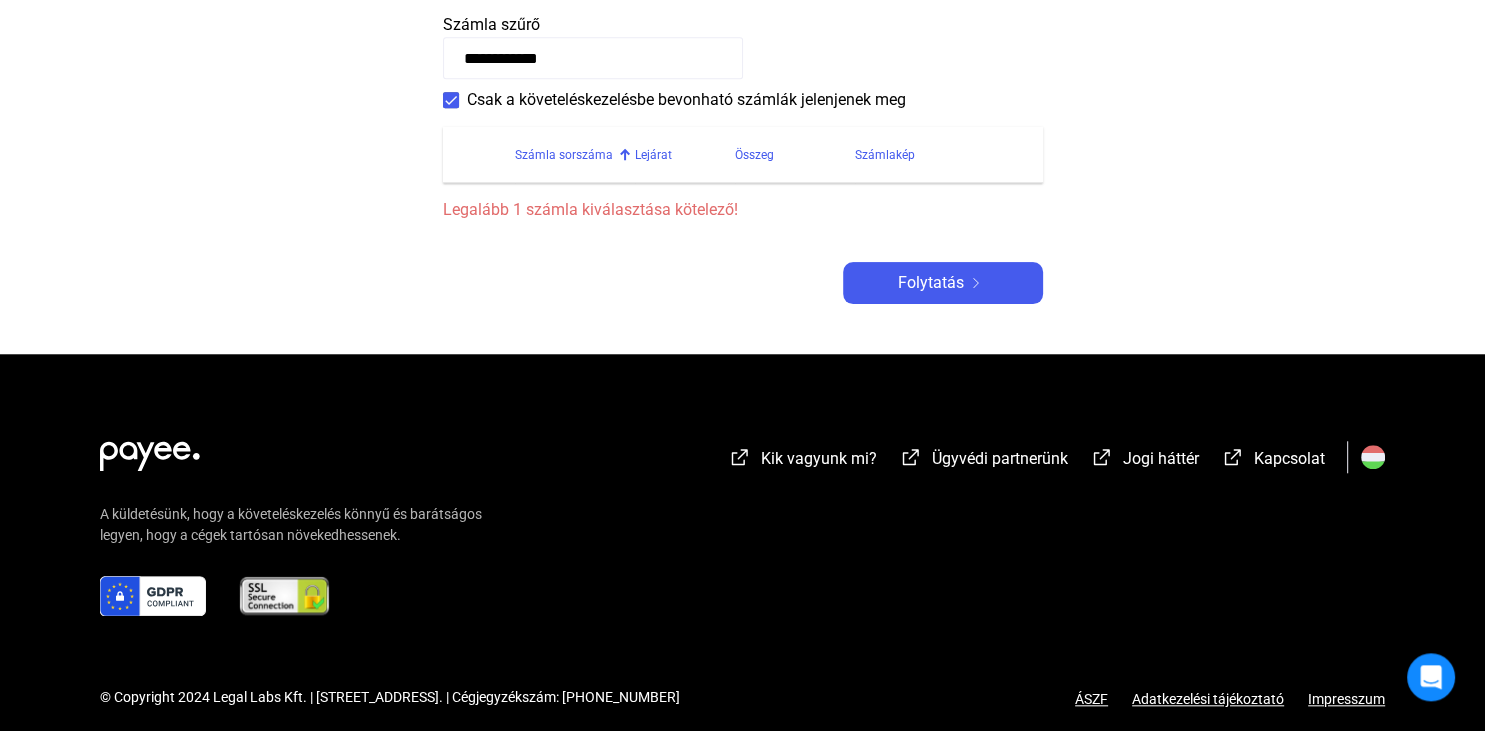 scroll, scrollTop: 455, scrollLeft: 0, axis: vertical 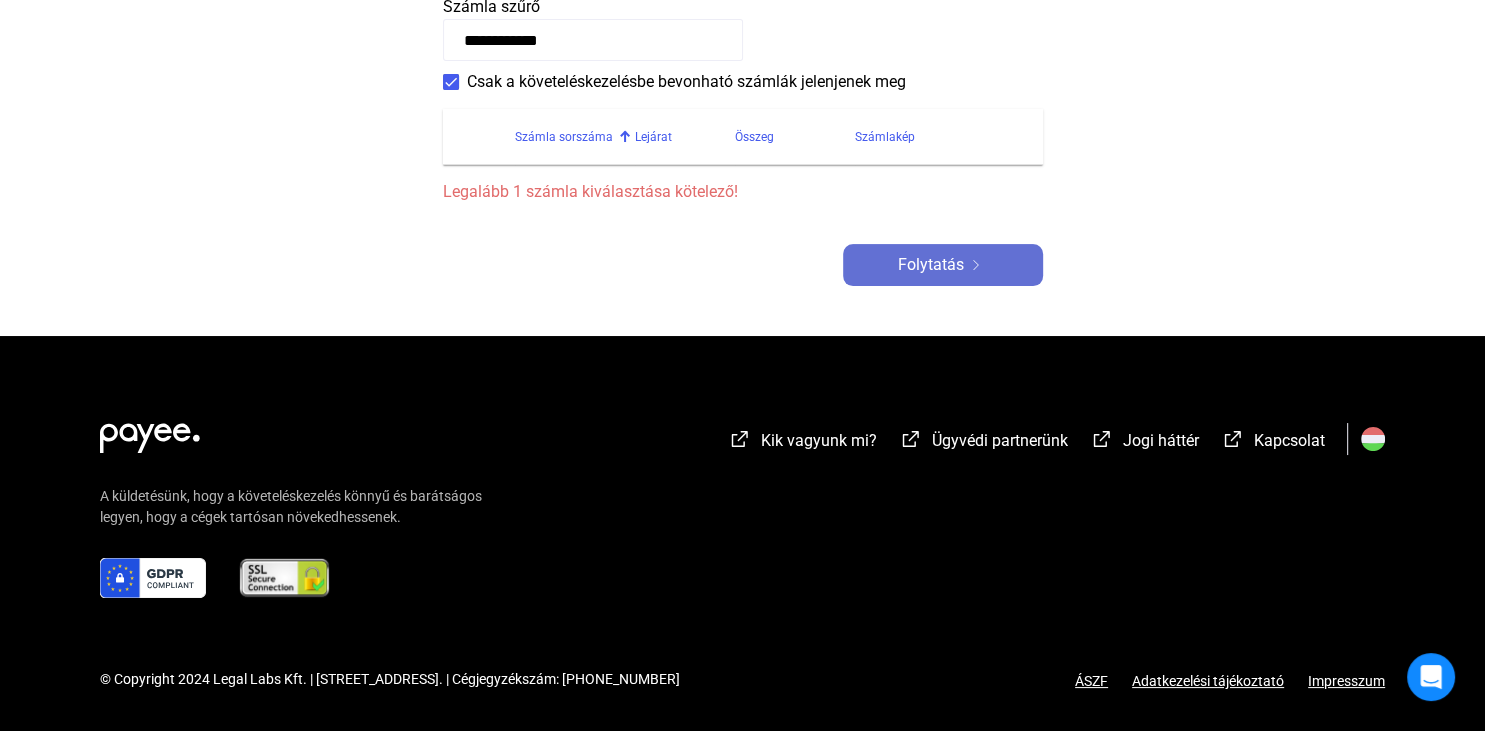 click on "Folytatás" 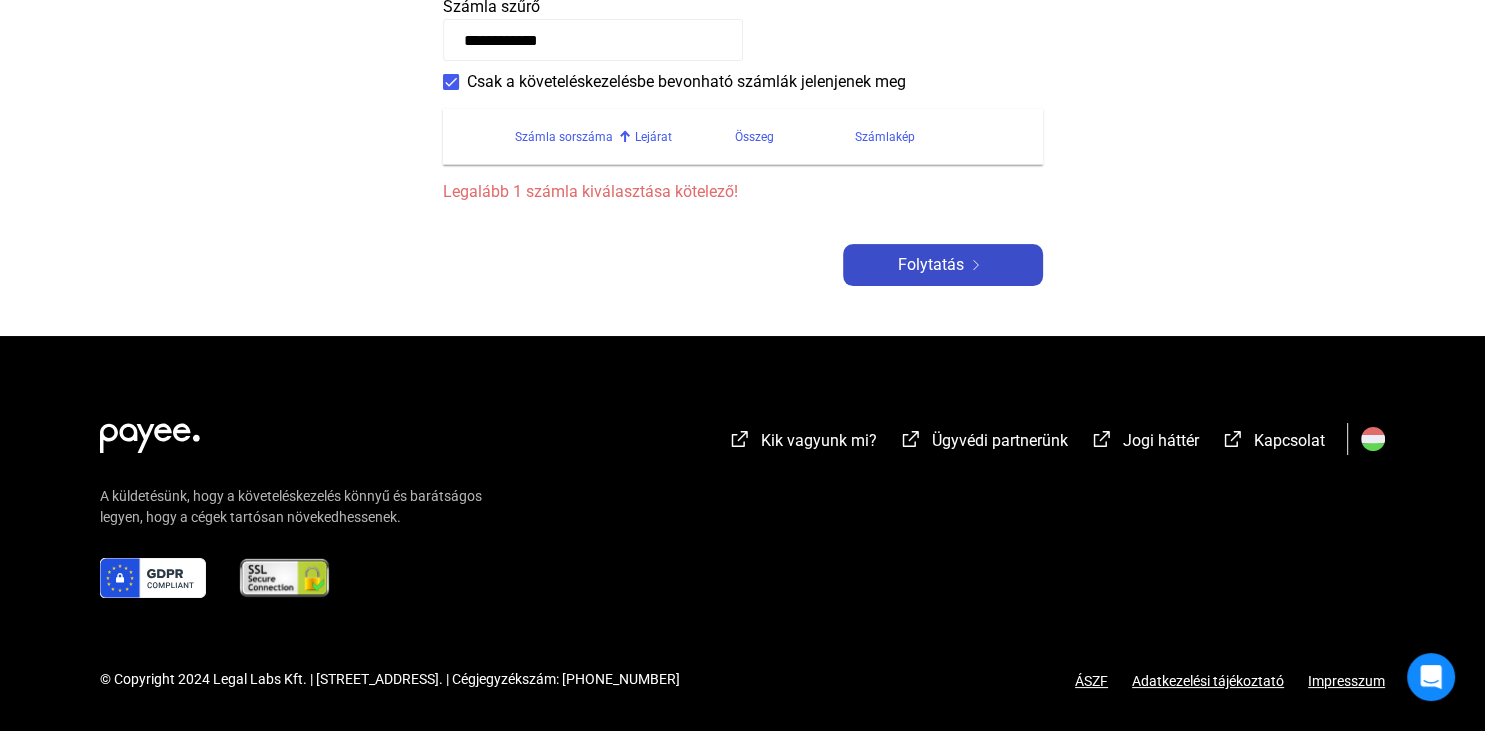 click on "Folytatás" 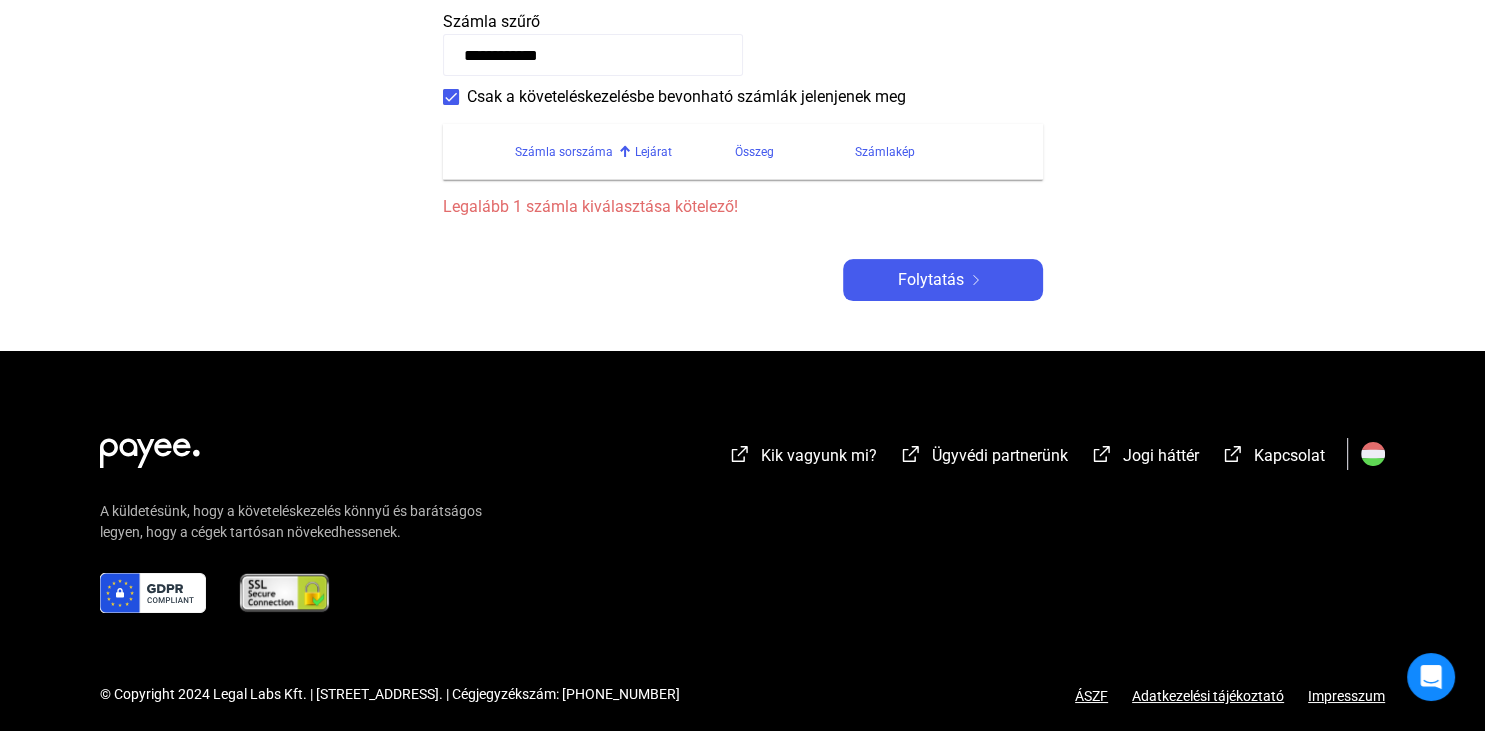 scroll, scrollTop: 0, scrollLeft: 0, axis: both 